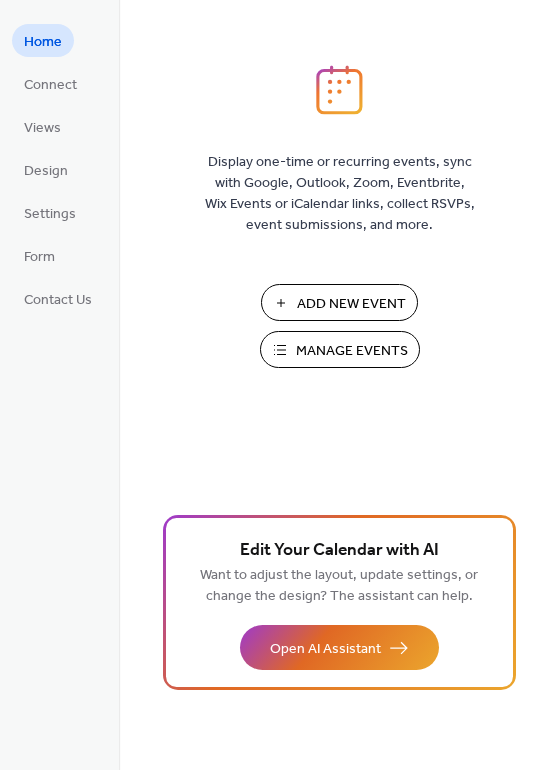 scroll, scrollTop: 0, scrollLeft: 0, axis: both 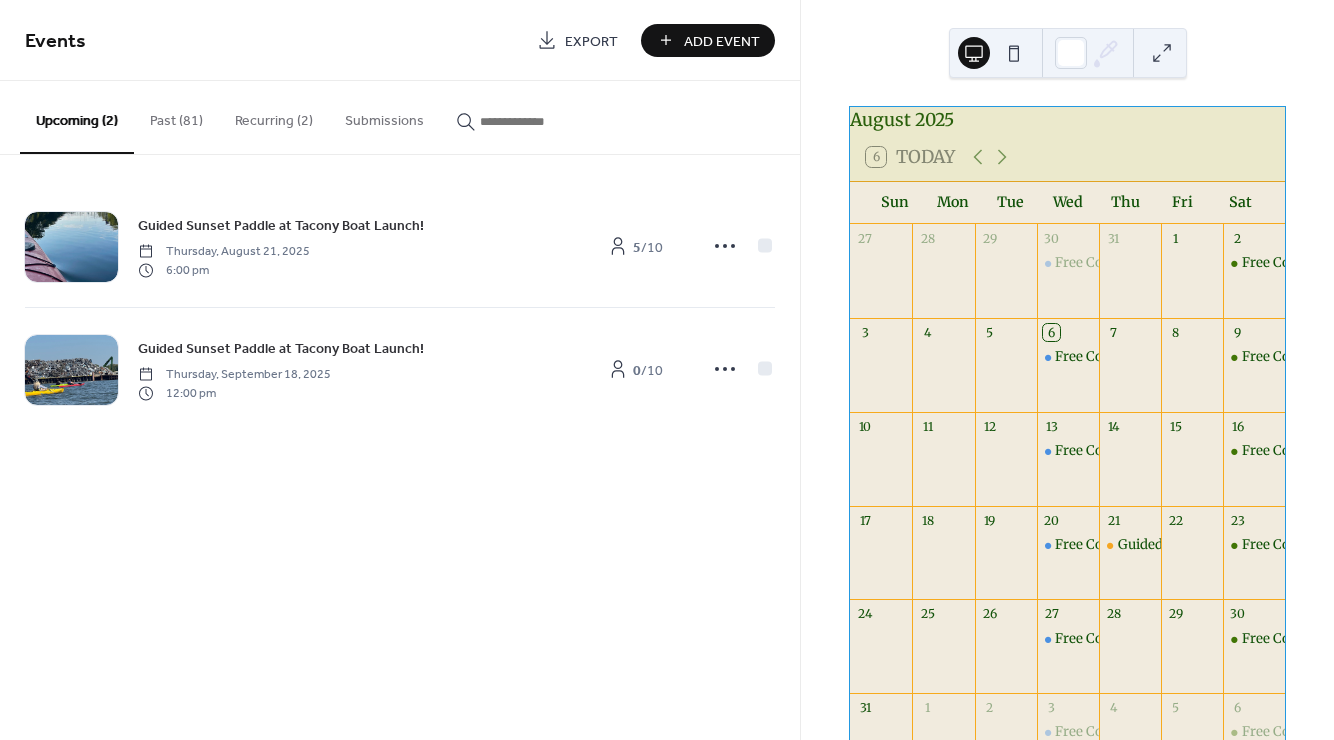 click on "Past (81)" at bounding box center (176, 116) 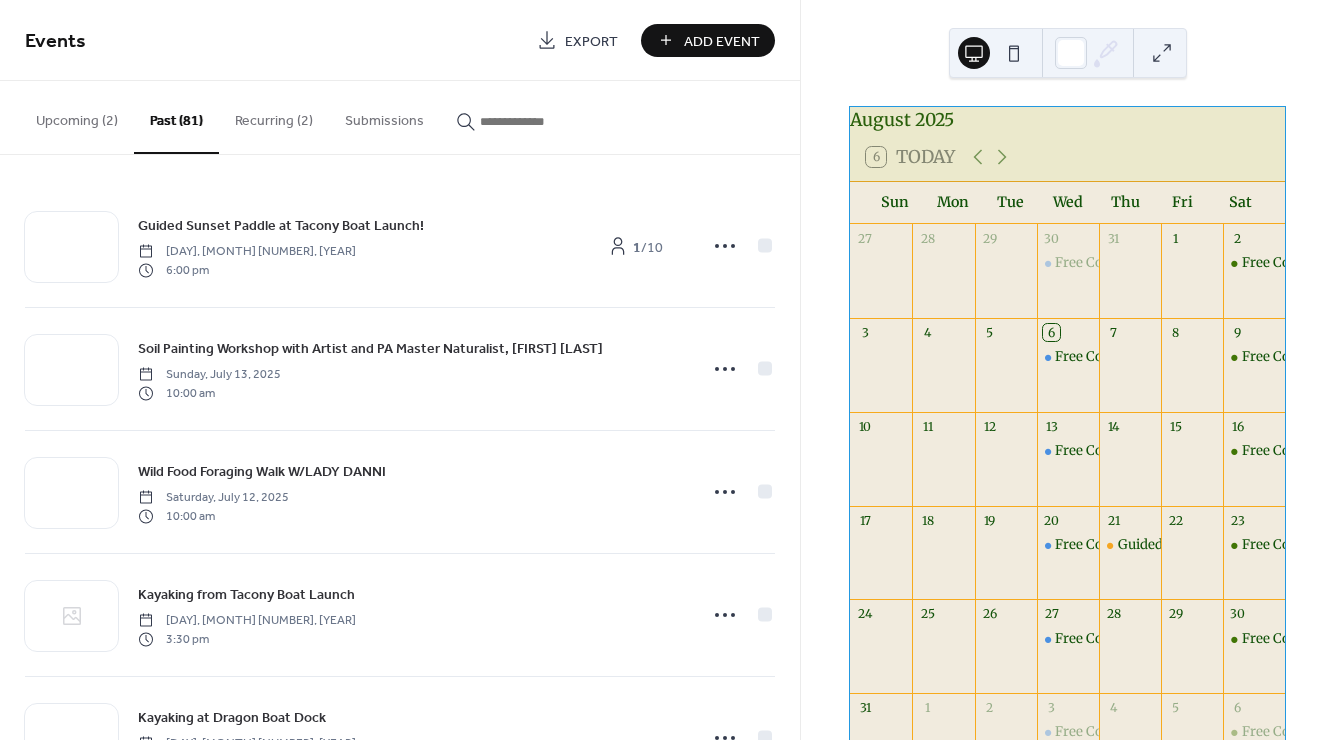 click on "Recurring (2)" at bounding box center [274, 116] 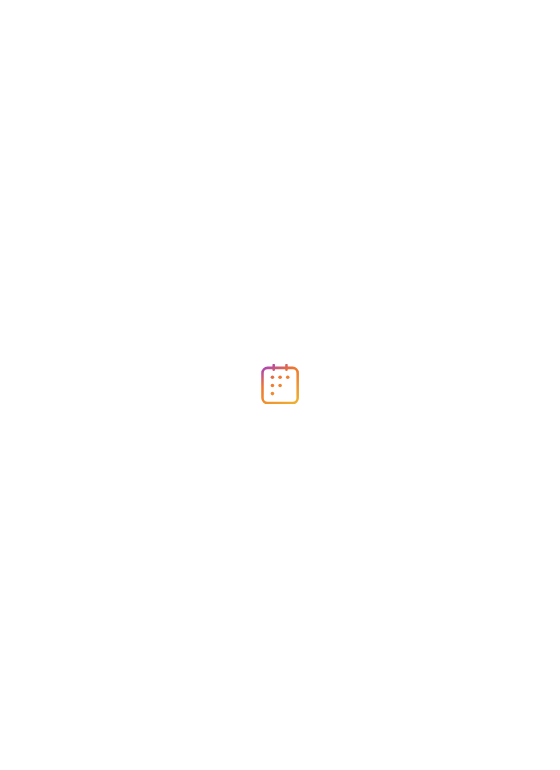 scroll, scrollTop: 0, scrollLeft: 0, axis: both 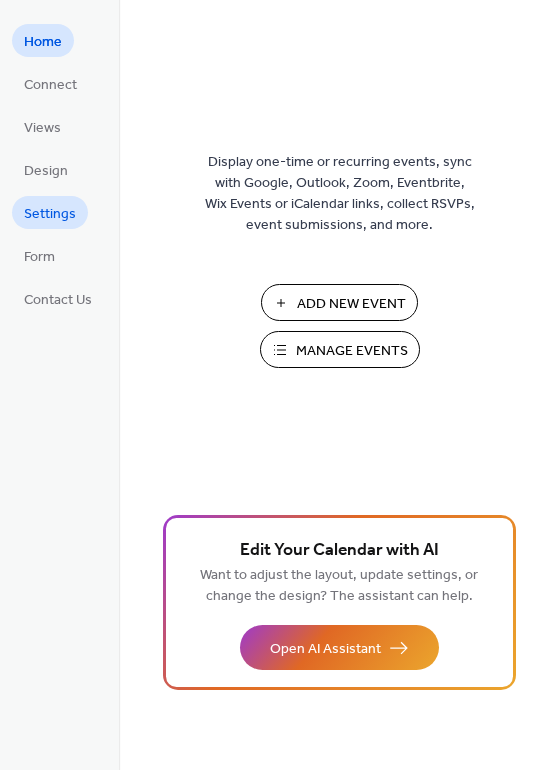 click on "Settings" at bounding box center [50, 214] 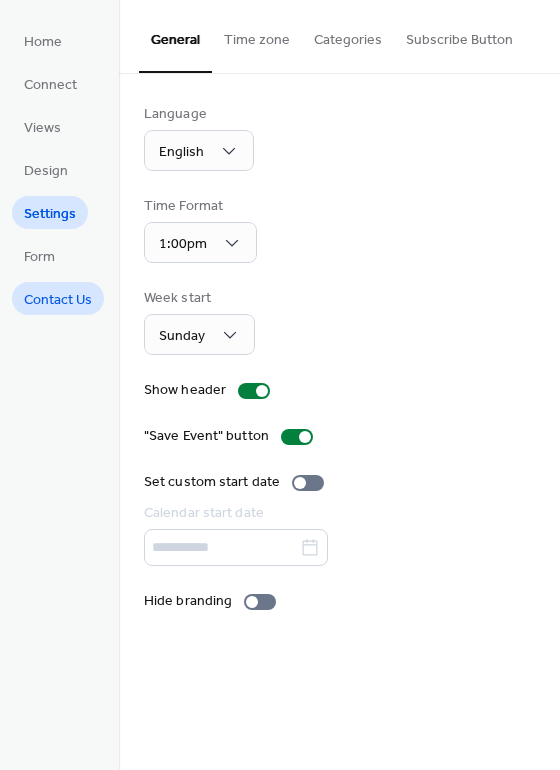 click on "Contact Us" at bounding box center [58, 300] 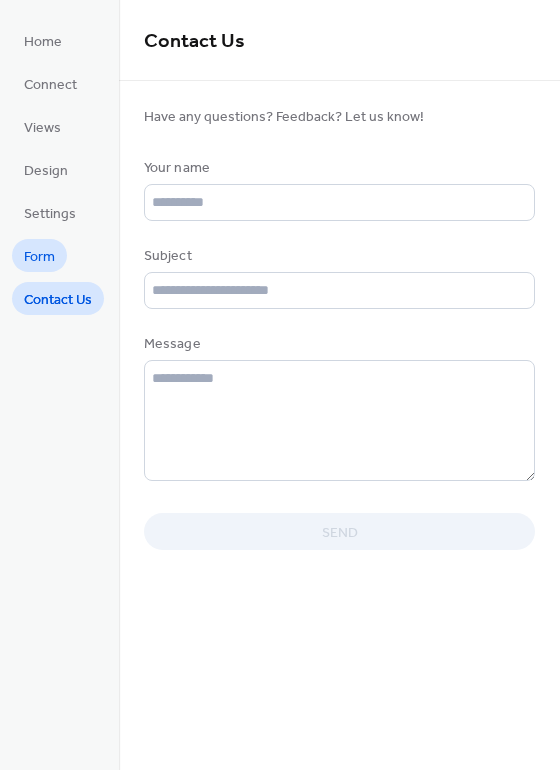 click on "Form" at bounding box center [39, 257] 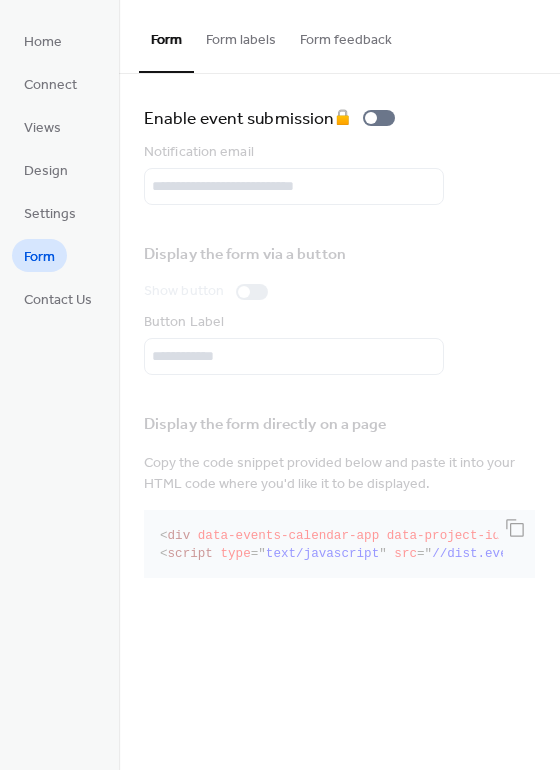 click on "Form labels" at bounding box center [241, 35] 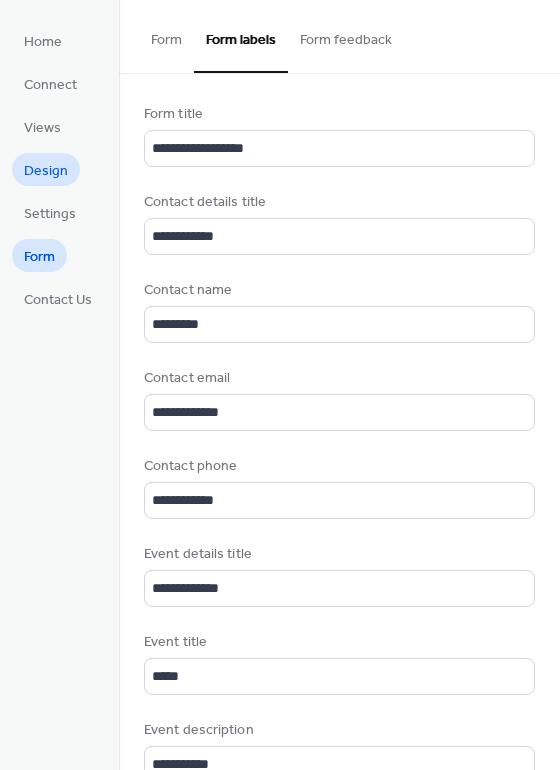 click on "Design" at bounding box center [46, 171] 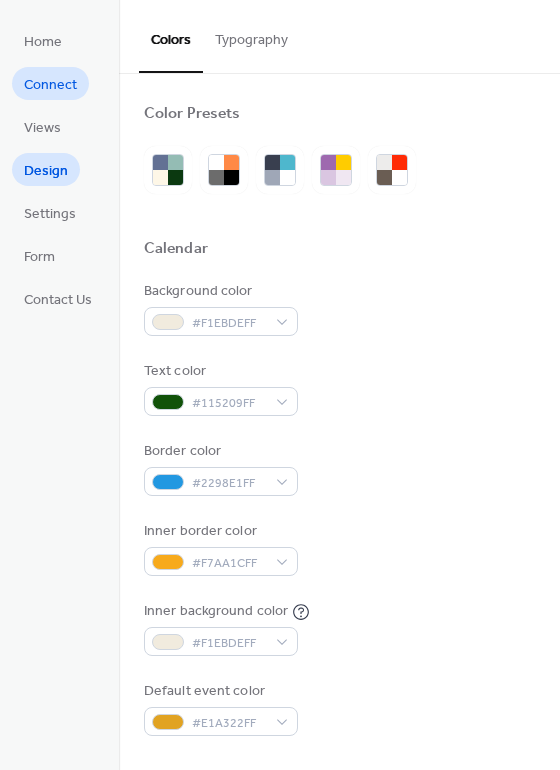 click on "Connect" at bounding box center (50, 85) 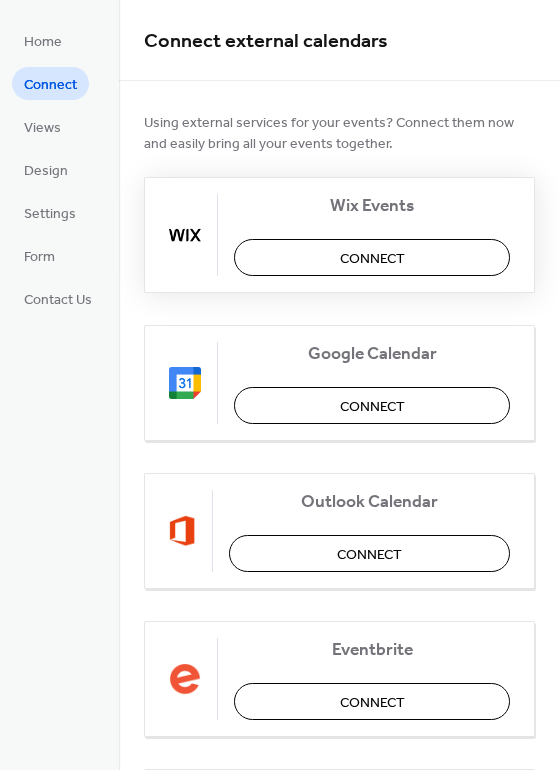 click on "Connect" at bounding box center [372, 259] 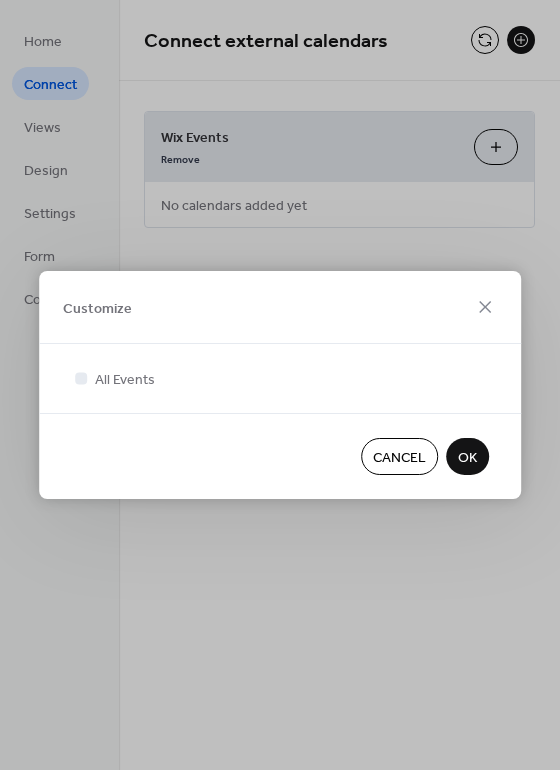 click on "OK" at bounding box center [467, 456] 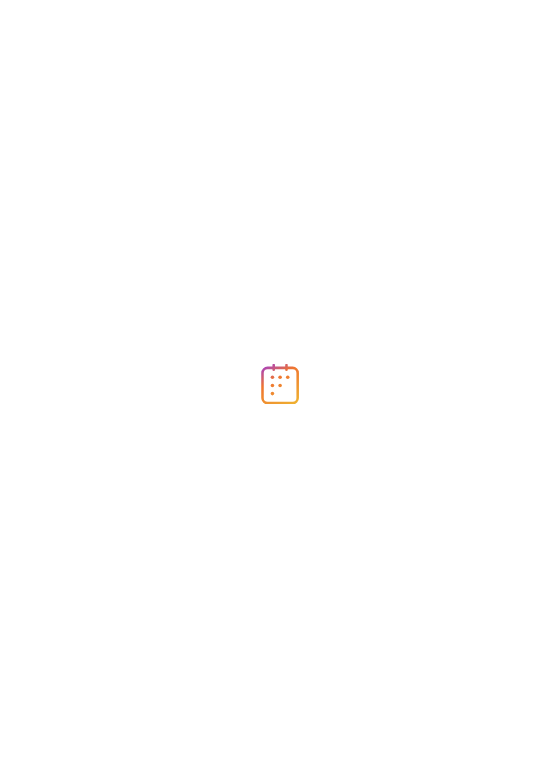 scroll, scrollTop: 0, scrollLeft: 0, axis: both 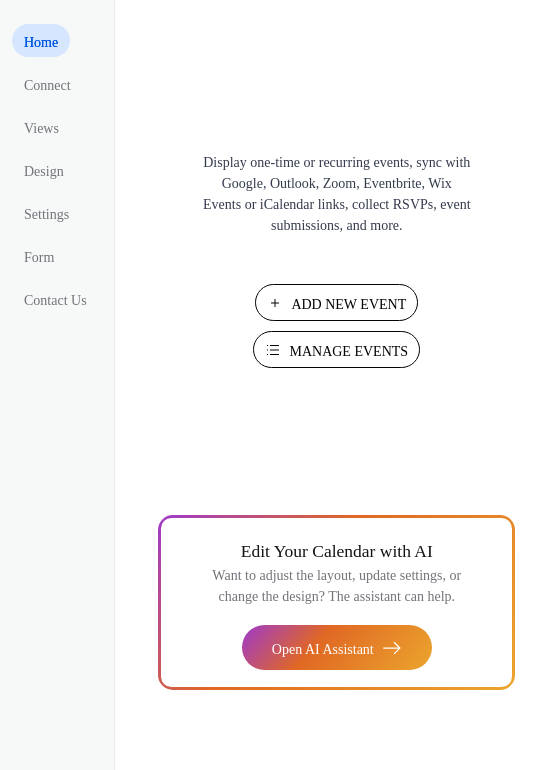 click on "Manage Events" at bounding box center [348, 351] 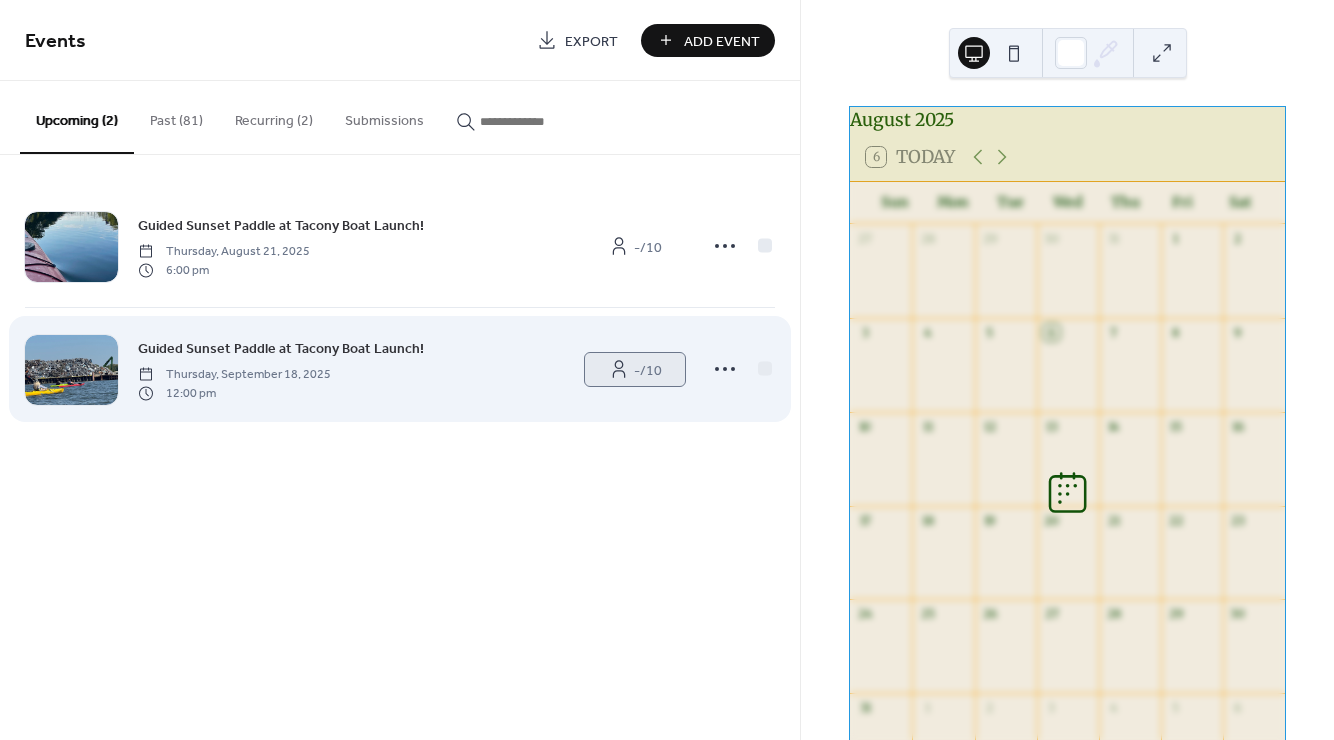 scroll, scrollTop: 0, scrollLeft: 0, axis: both 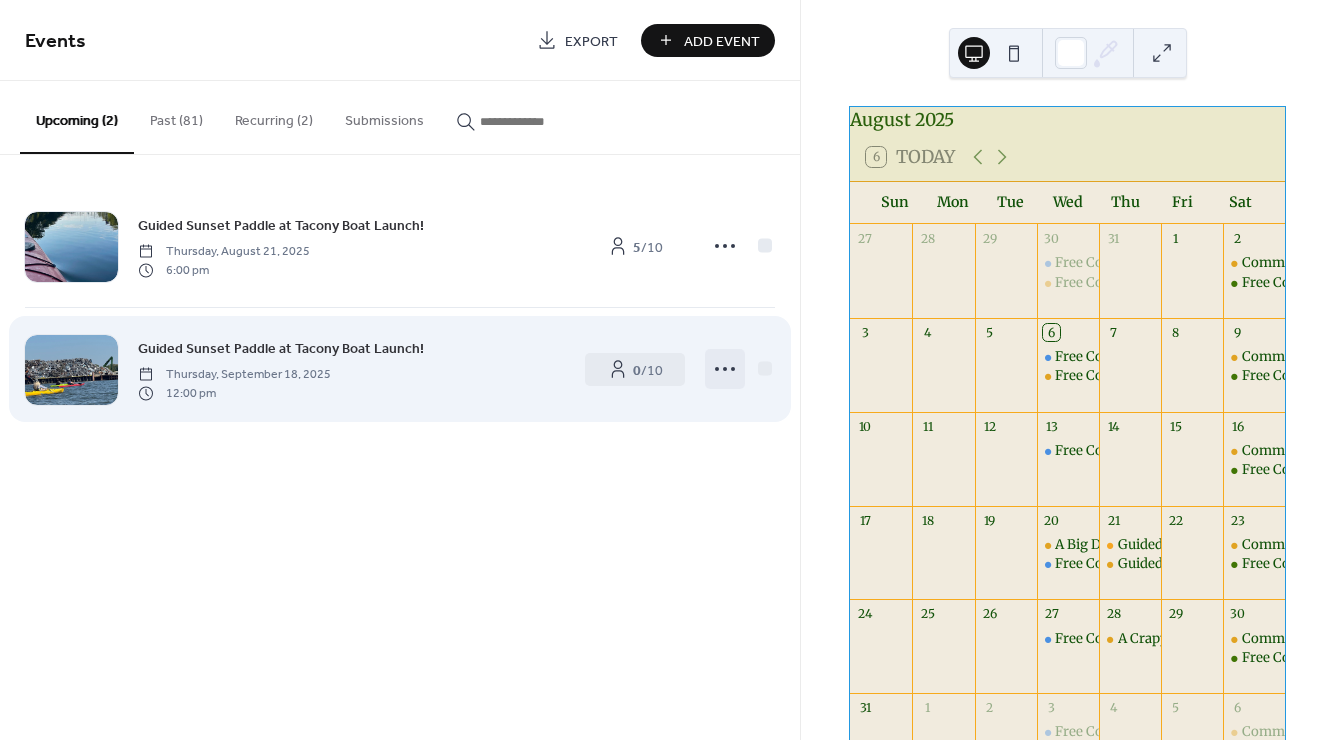 click 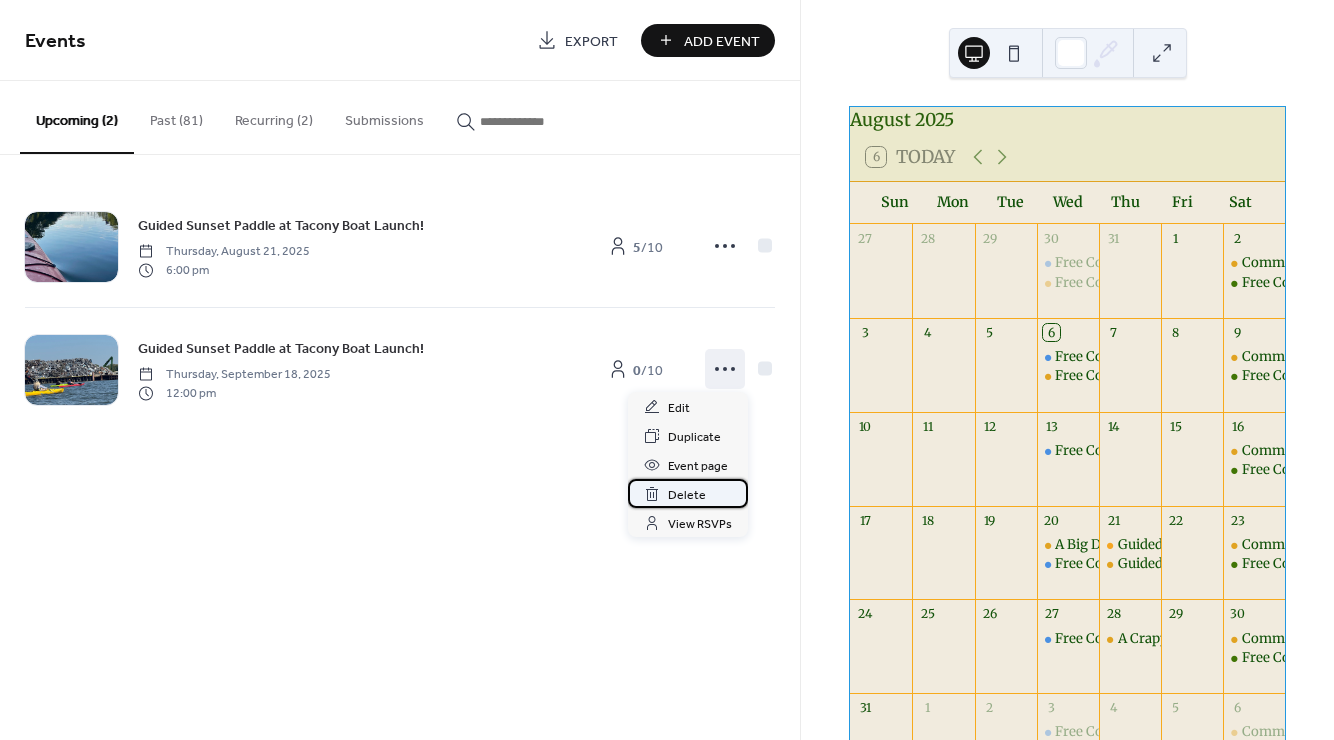 click on "Delete" at bounding box center [687, 495] 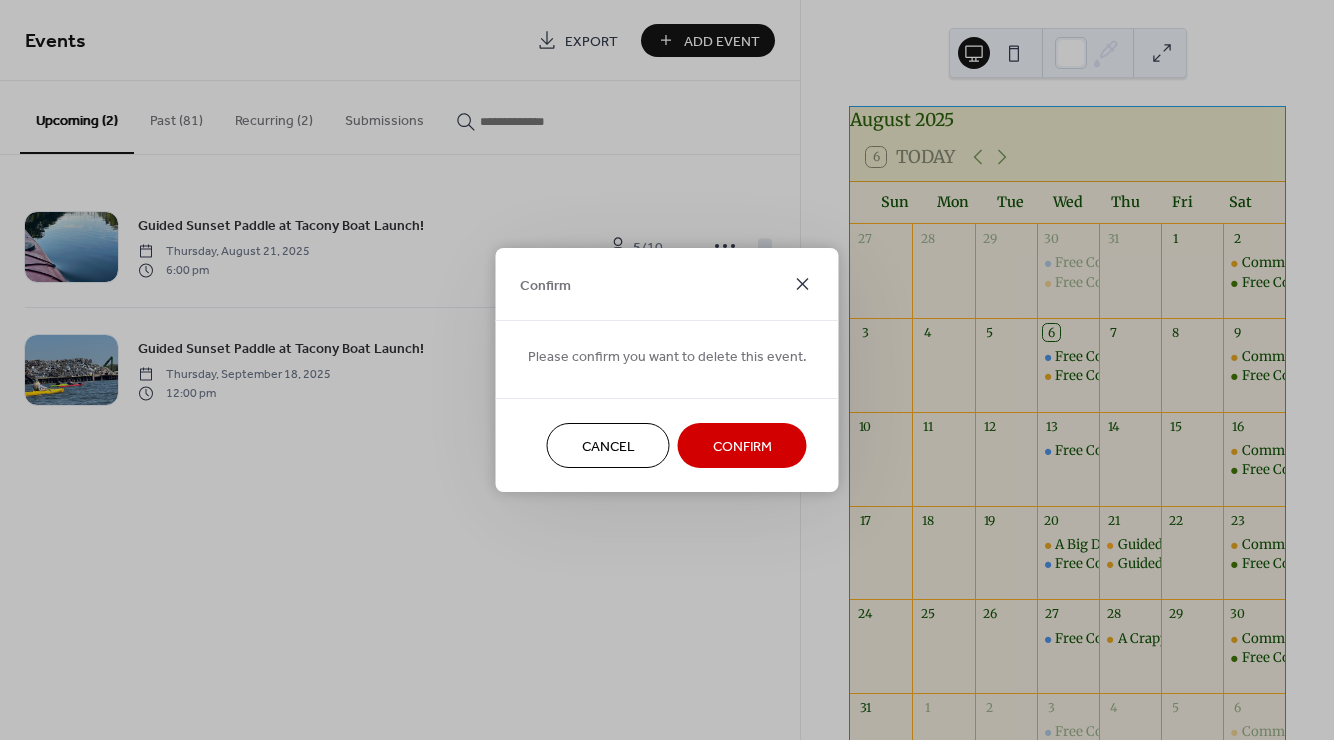 click 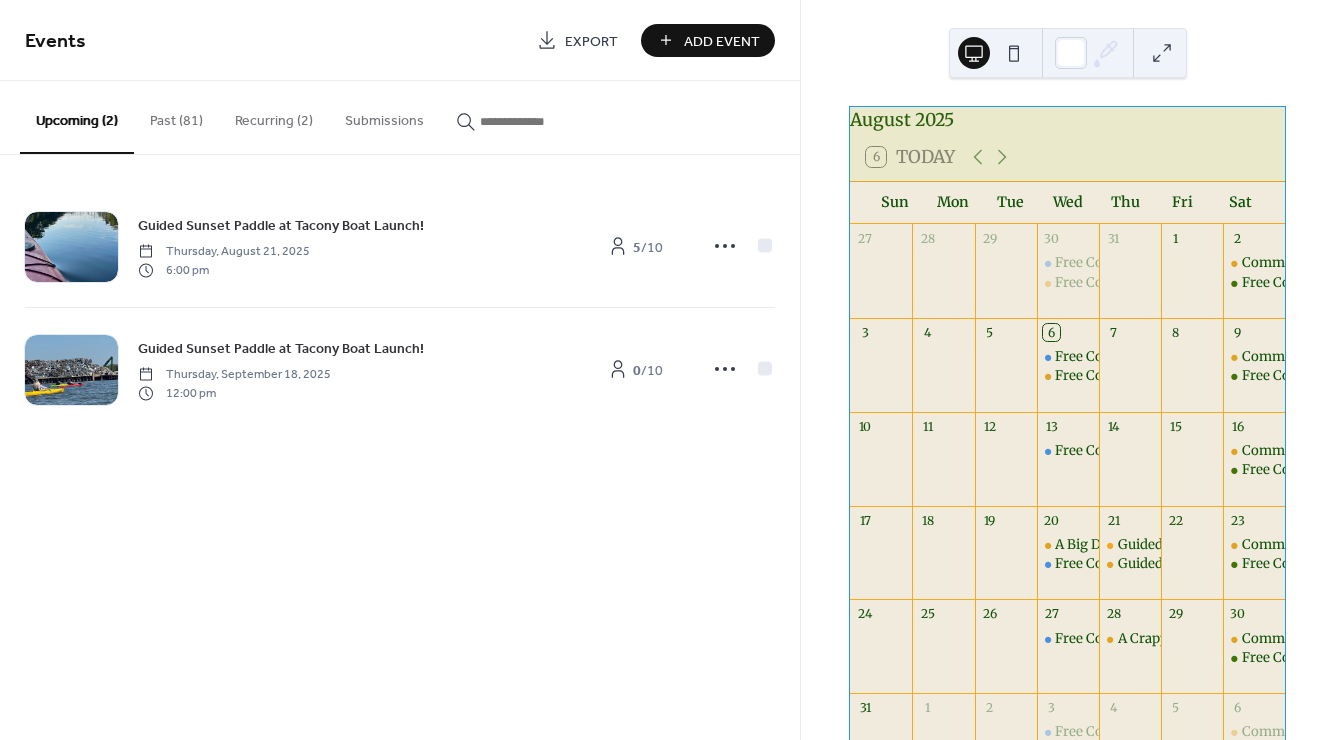 click on "Past (81)" at bounding box center (176, 116) 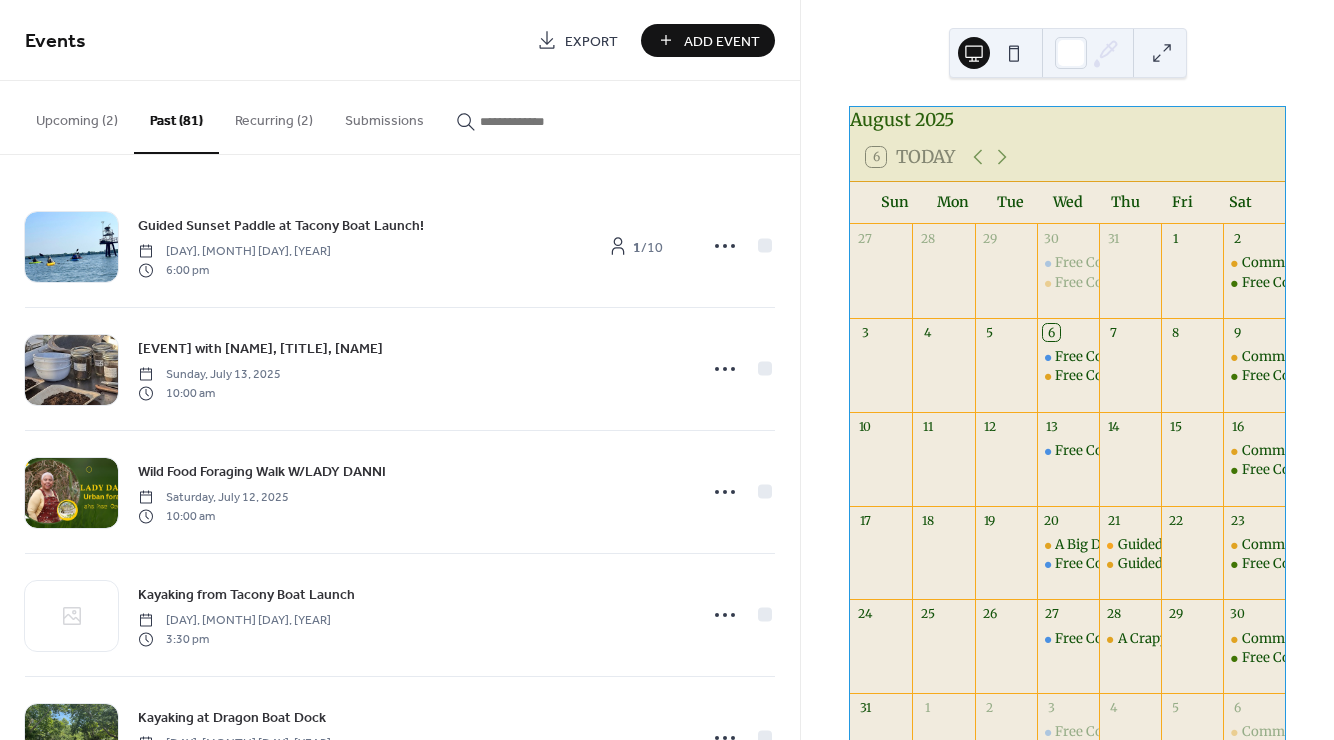 click on "Recurring (2)" at bounding box center (274, 116) 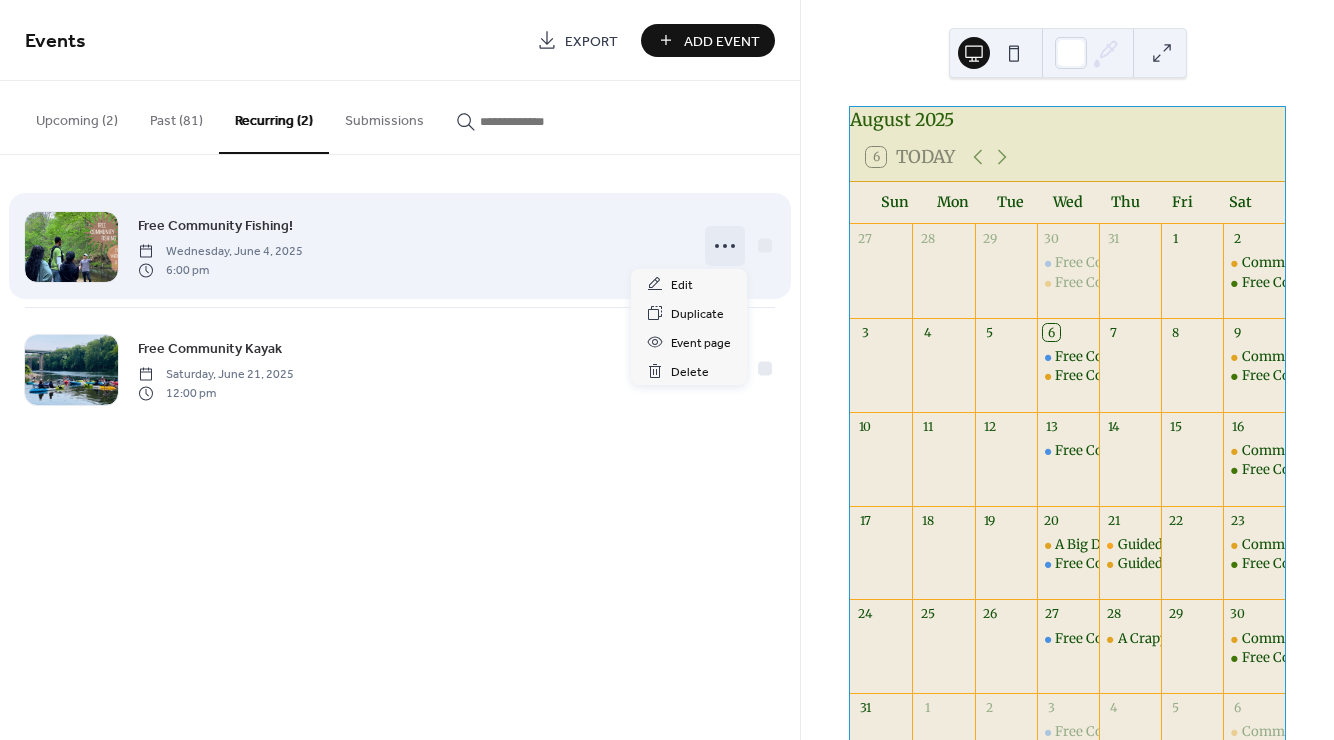 click 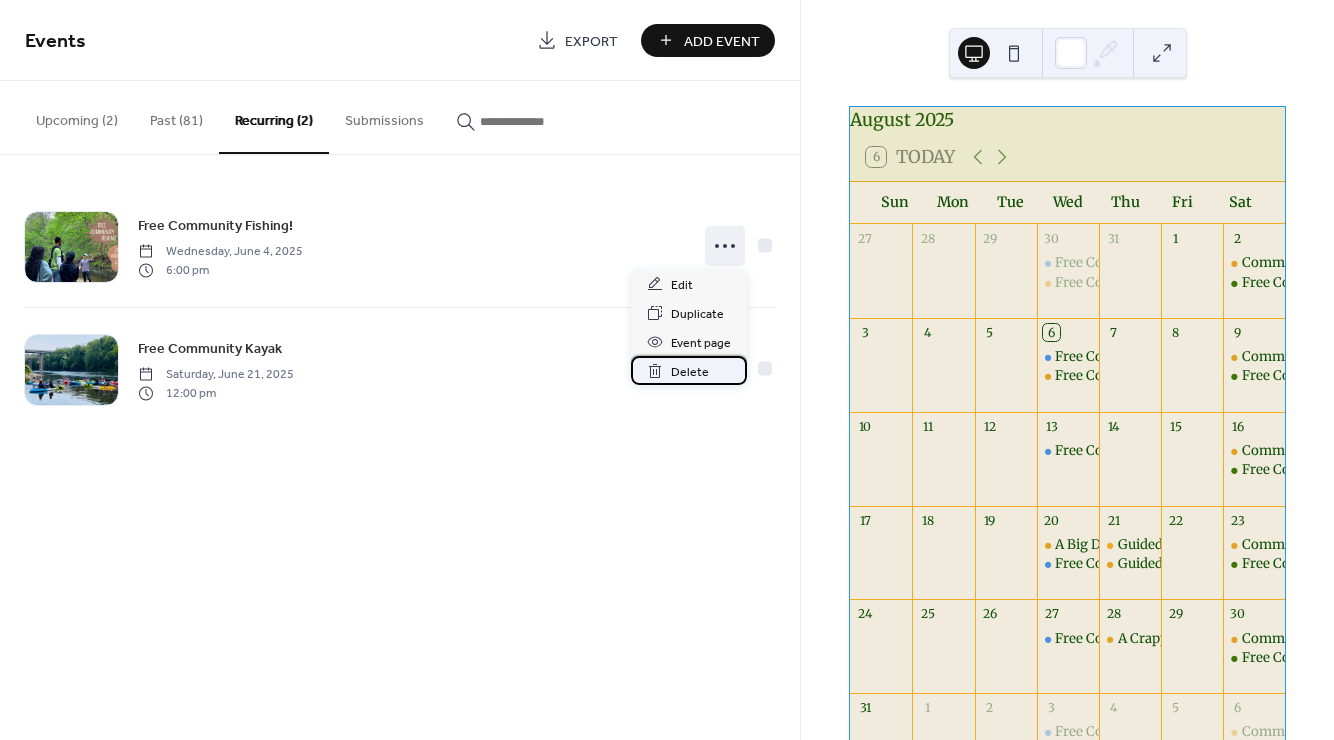 click on "Delete" at bounding box center (690, 372) 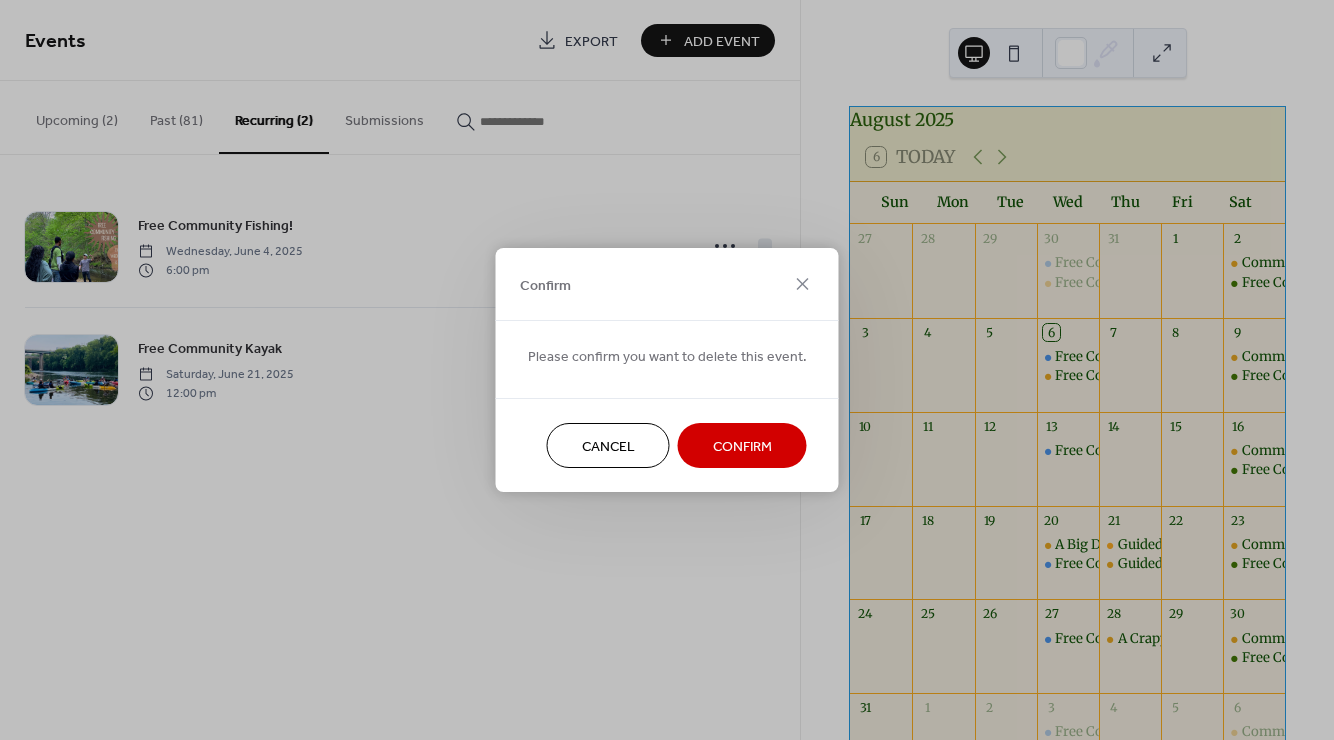 click on "Confirm" at bounding box center (742, 447) 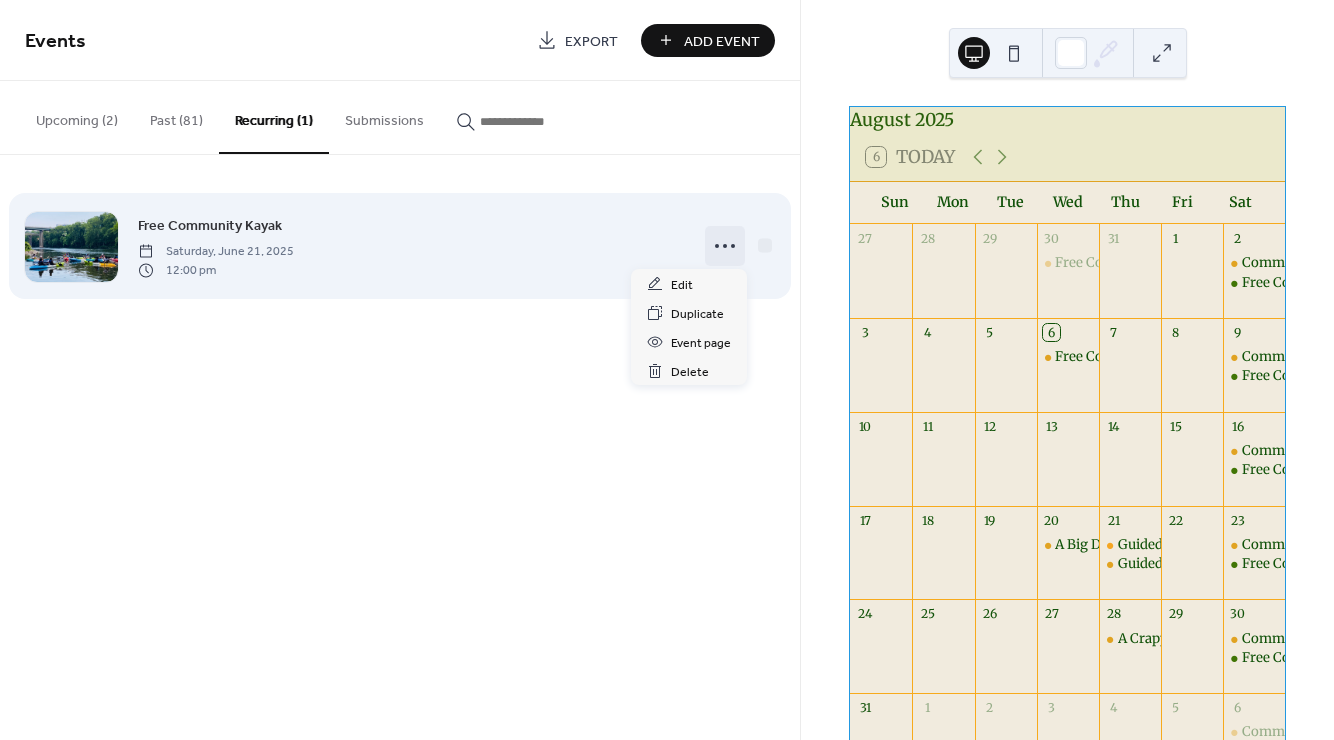 click 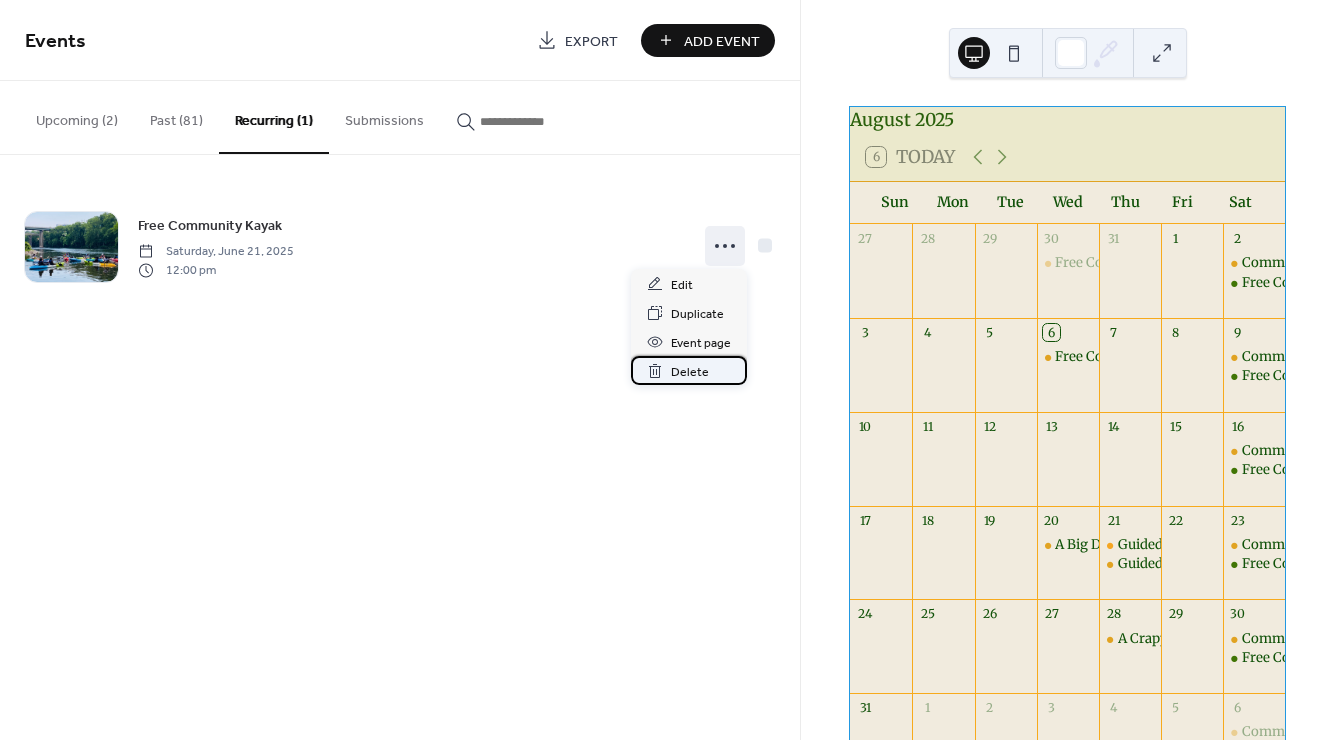 click on "Delete" at bounding box center (689, 370) 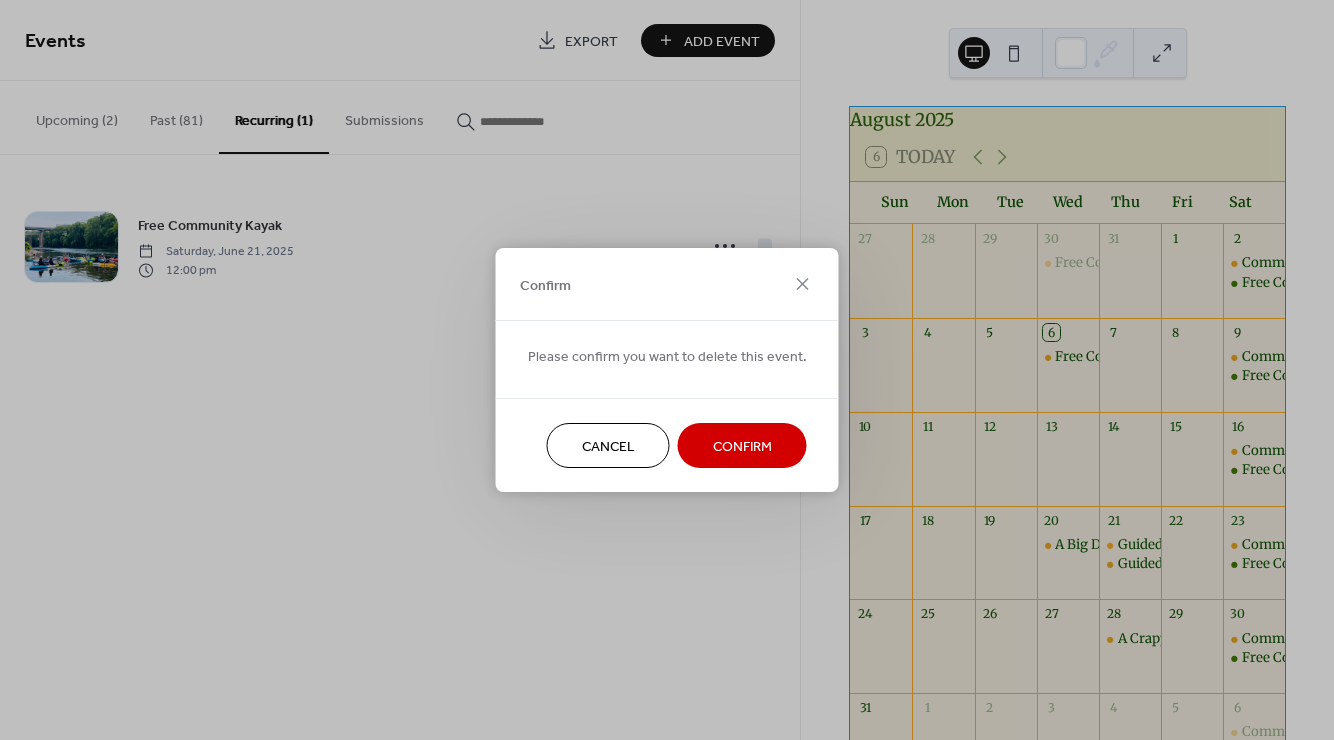 click on "Confirm" at bounding box center (742, 447) 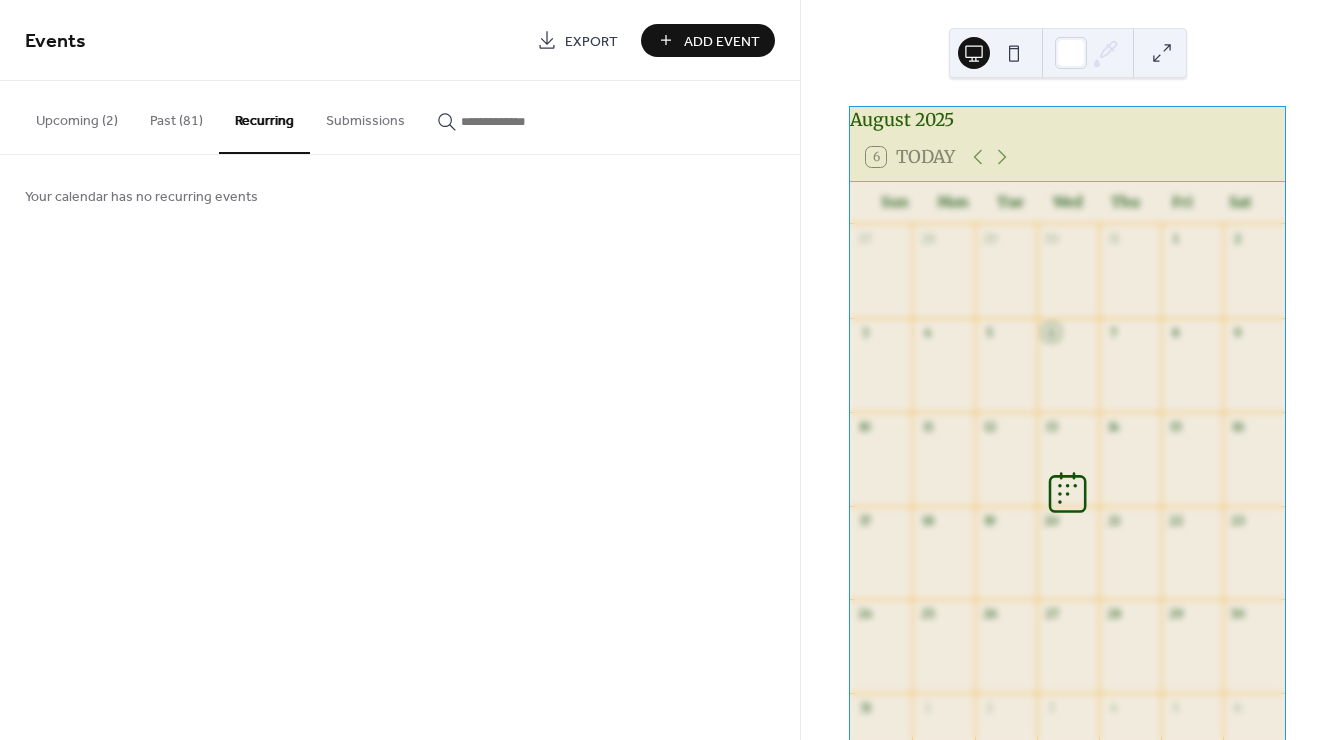 click on "Upcoming (2)" at bounding box center [77, 116] 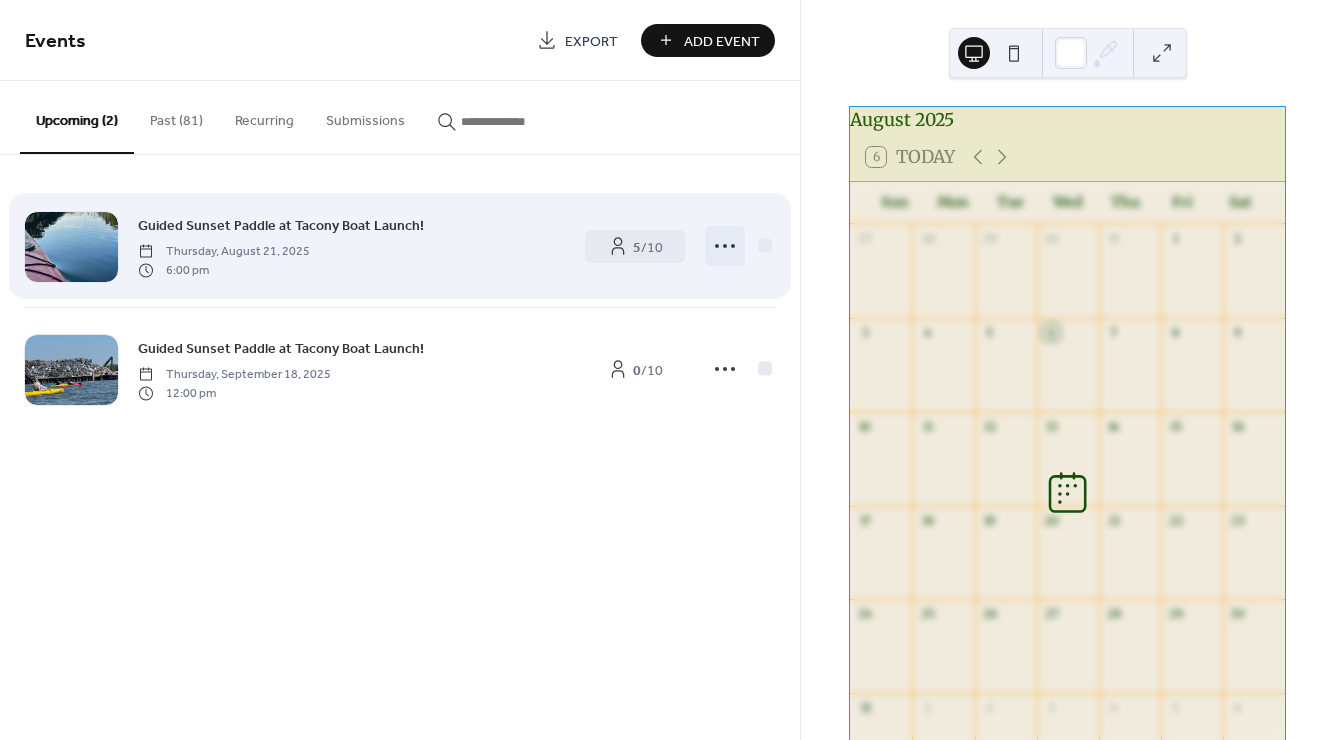 click 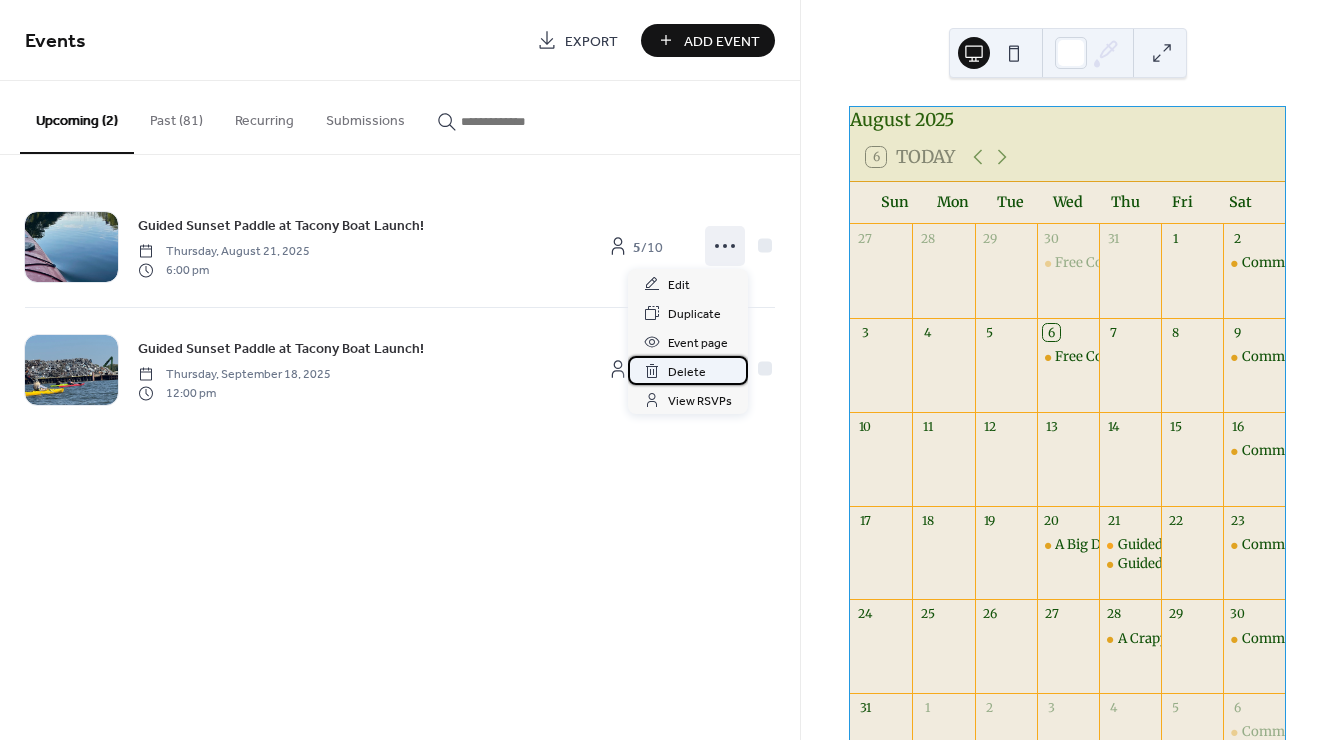 click on "Delete" at bounding box center (687, 372) 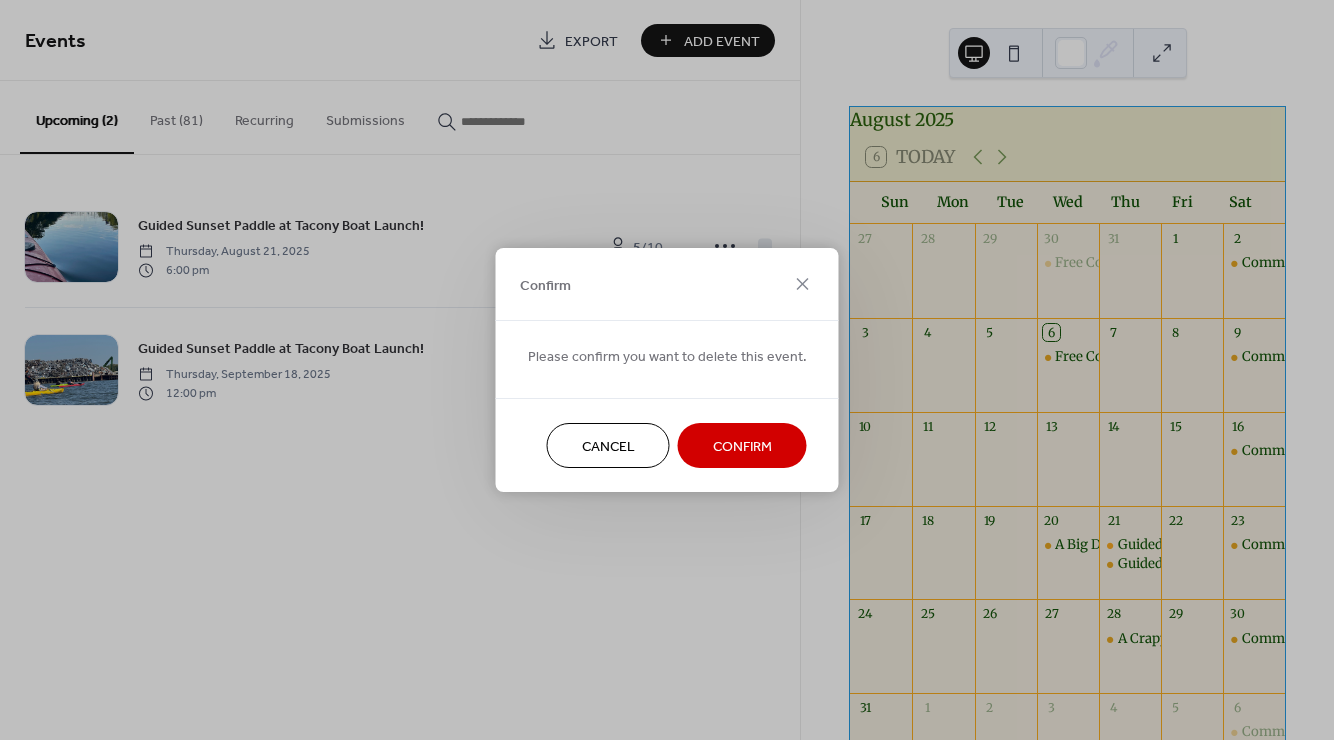 click on "Confirm" at bounding box center (742, 447) 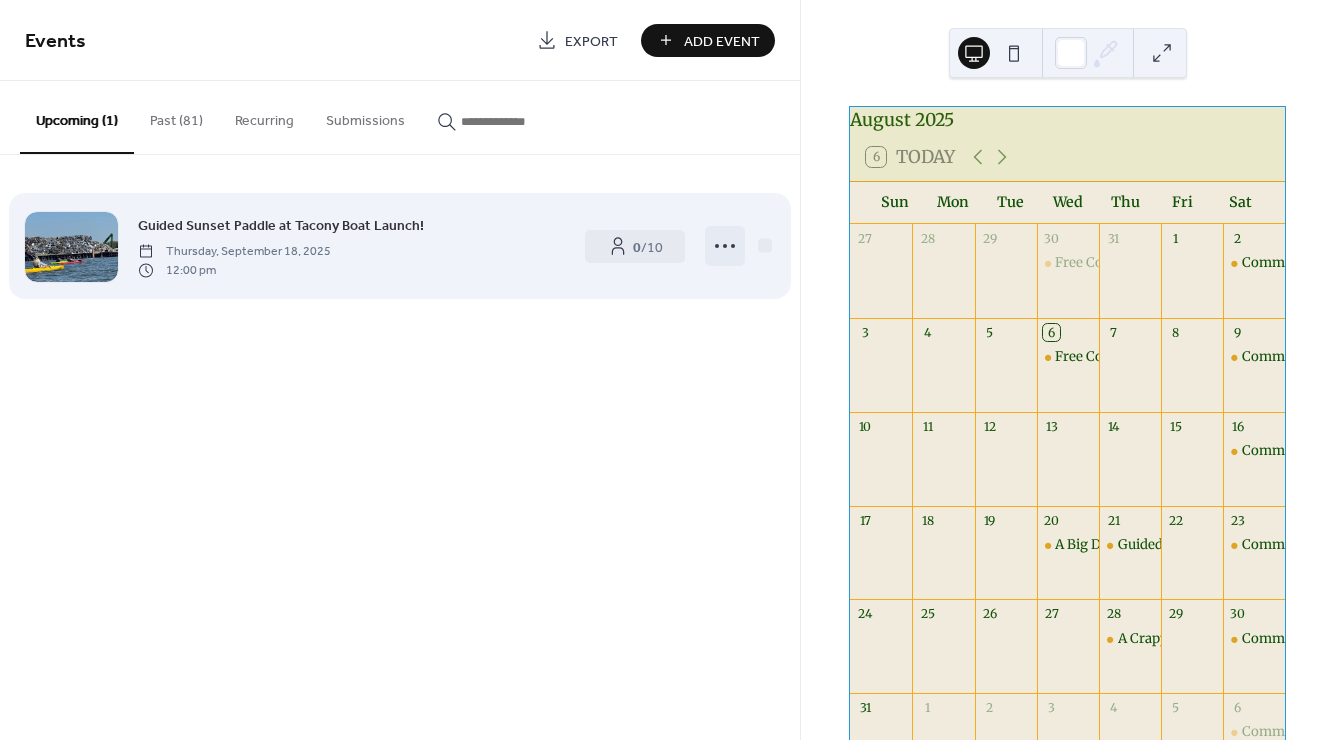 click 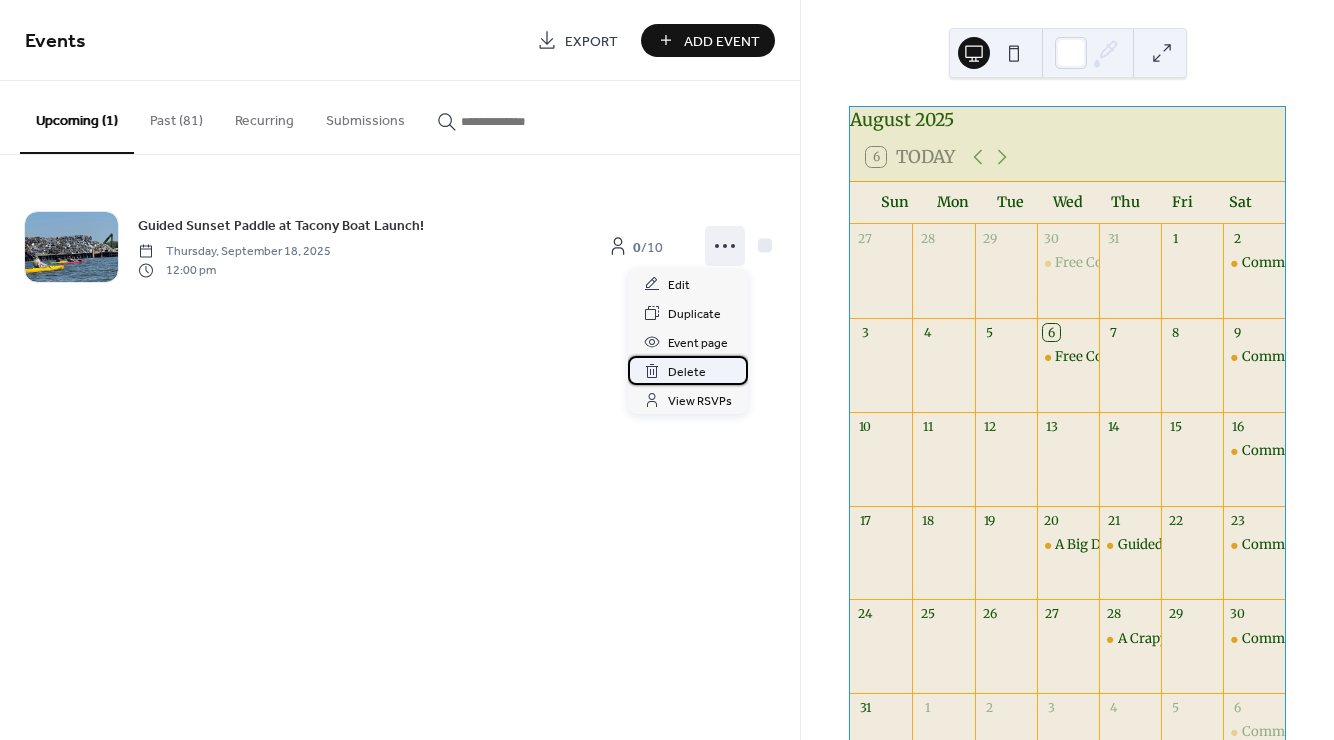 click on "Delete" at bounding box center [687, 372] 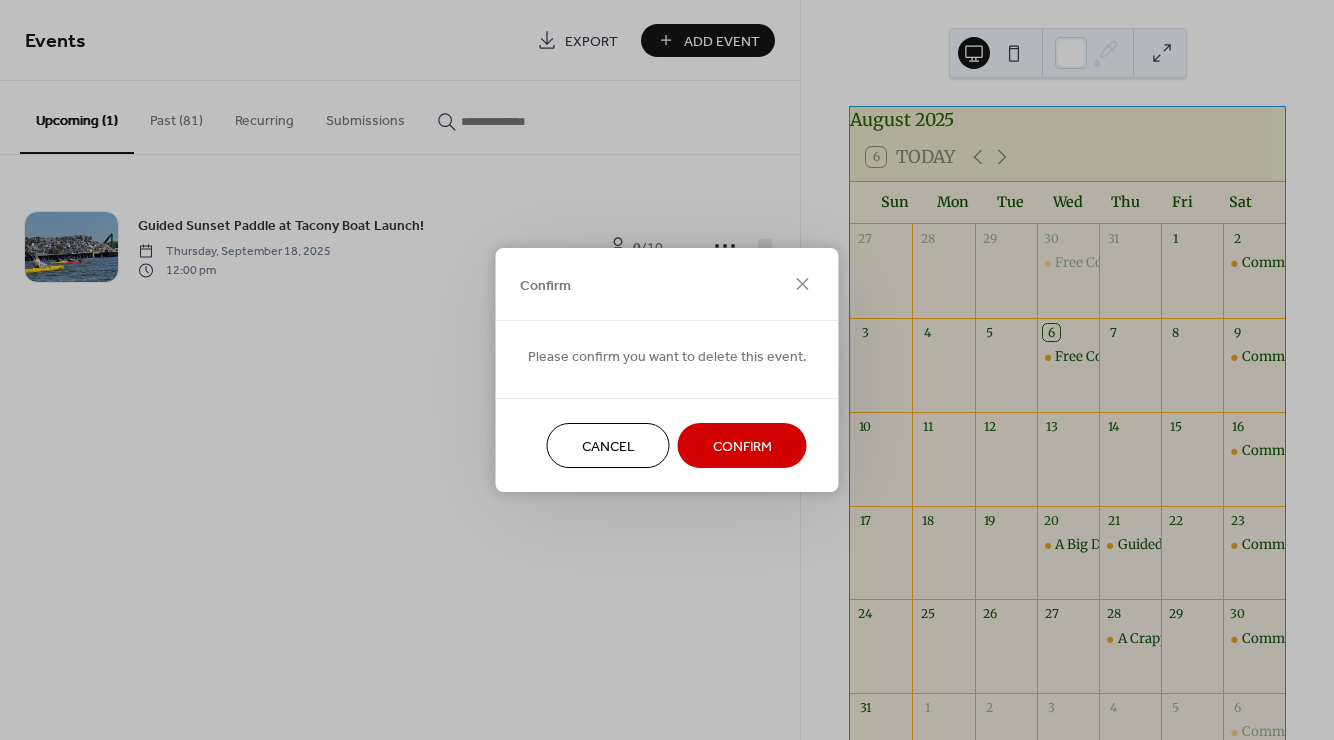 click on "Confirm" at bounding box center [742, 445] 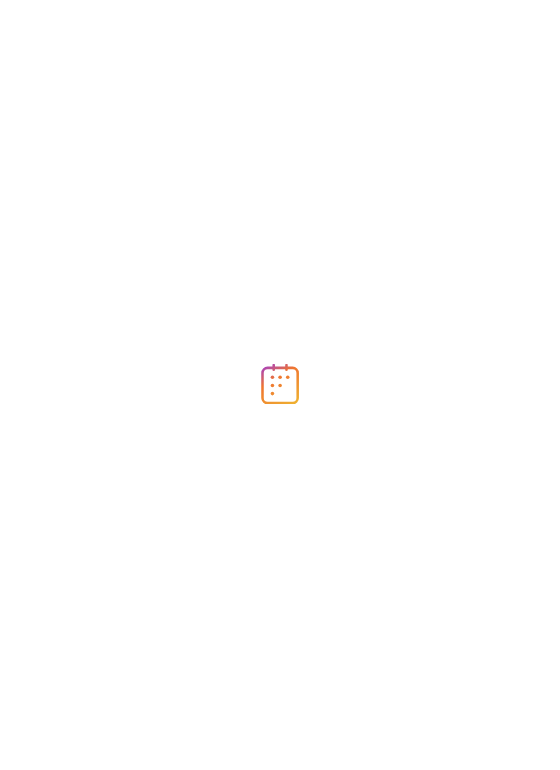scroll, scrollTop: 0, scrollLeft: 0, axis: both 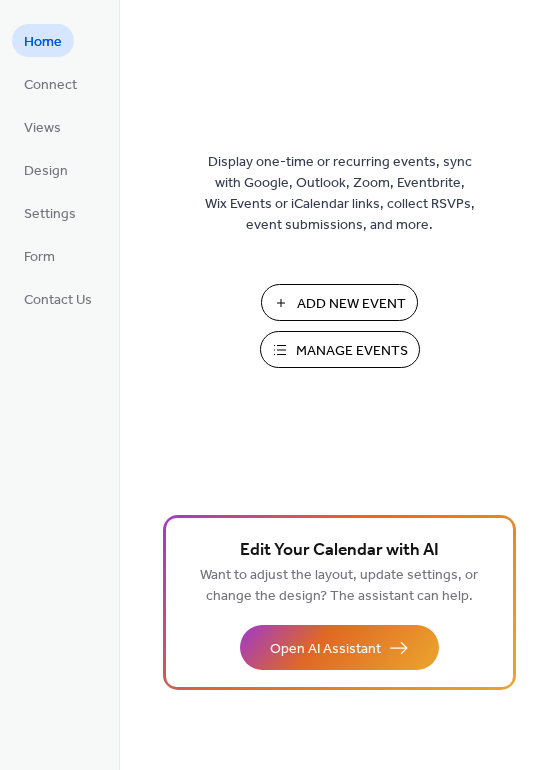 click on "Manage Events" at bounding box center [352, 351] 